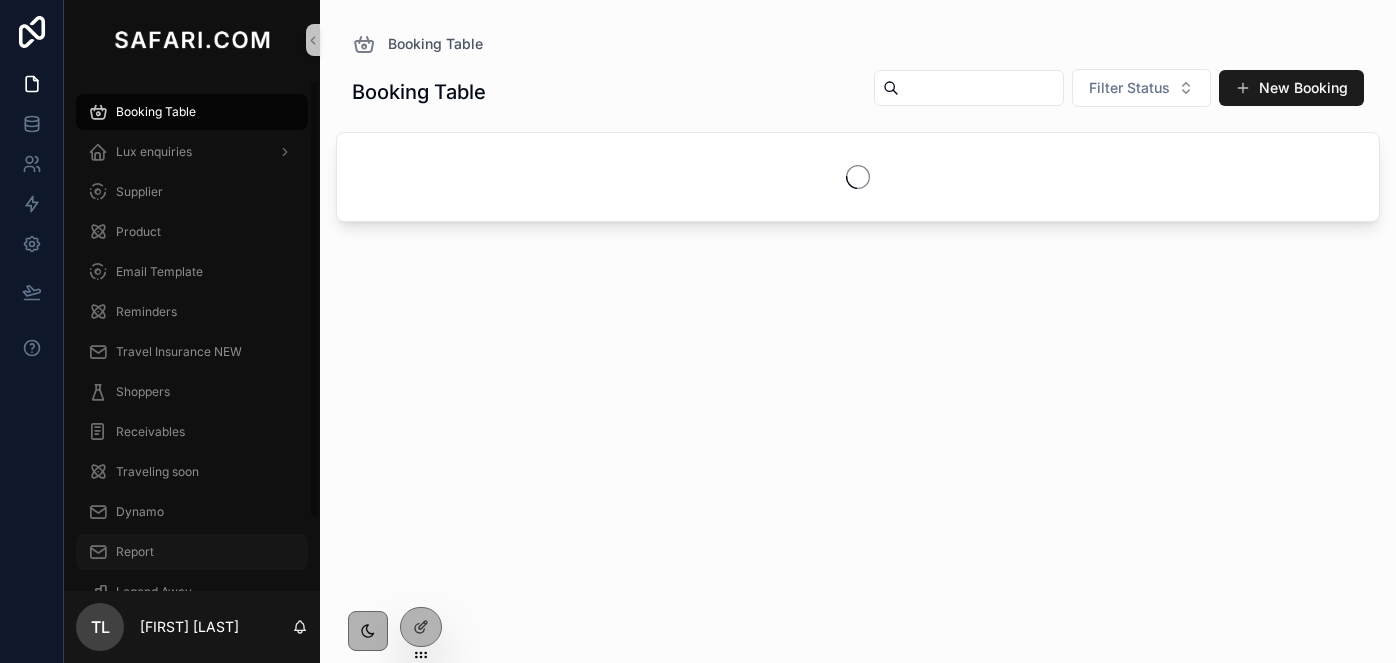 scroll, scrollTop: 0, scrollLeft: 0, axis: both 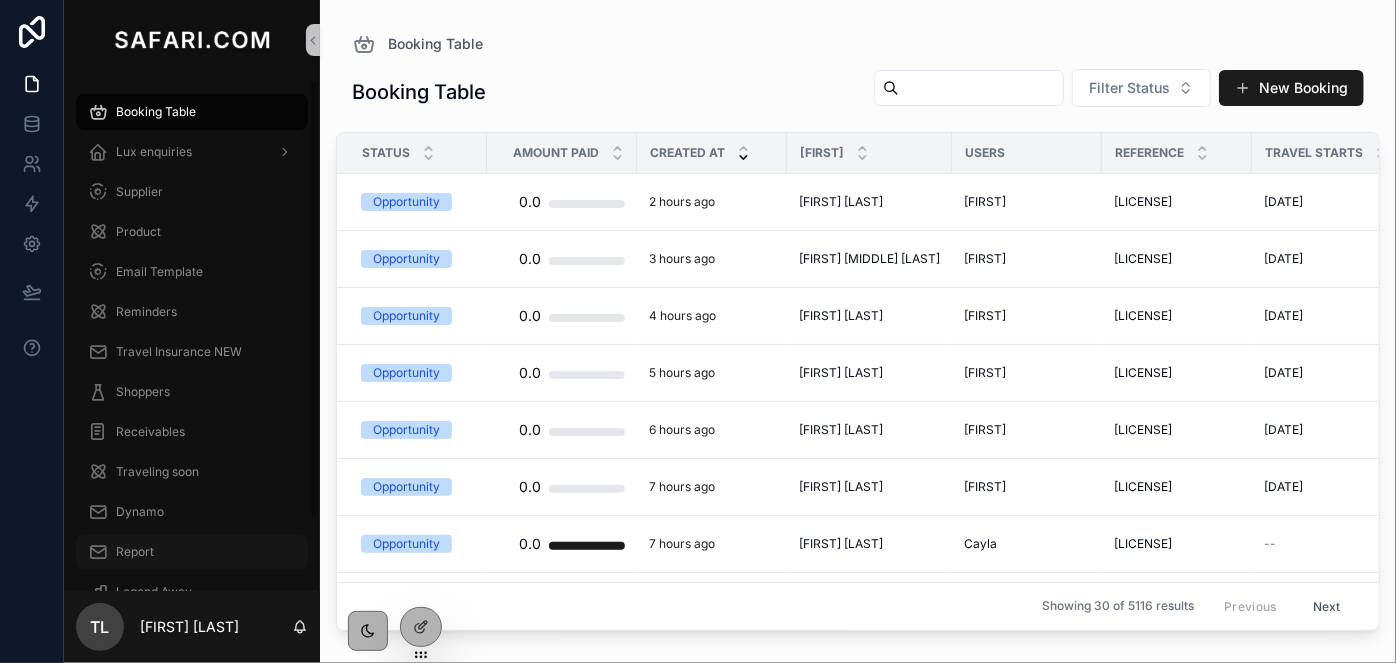 click on "Report" at bounding box center (135, 552) 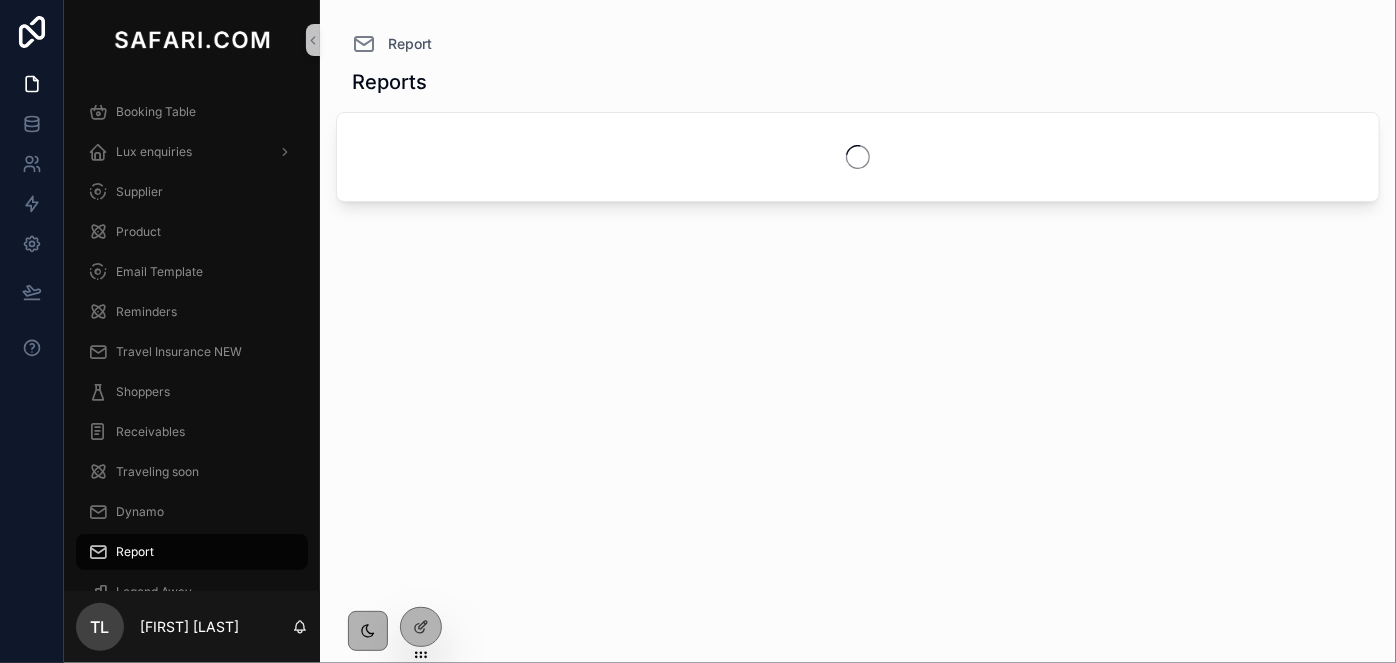 click on "Report" at bounding box center (135, 552) 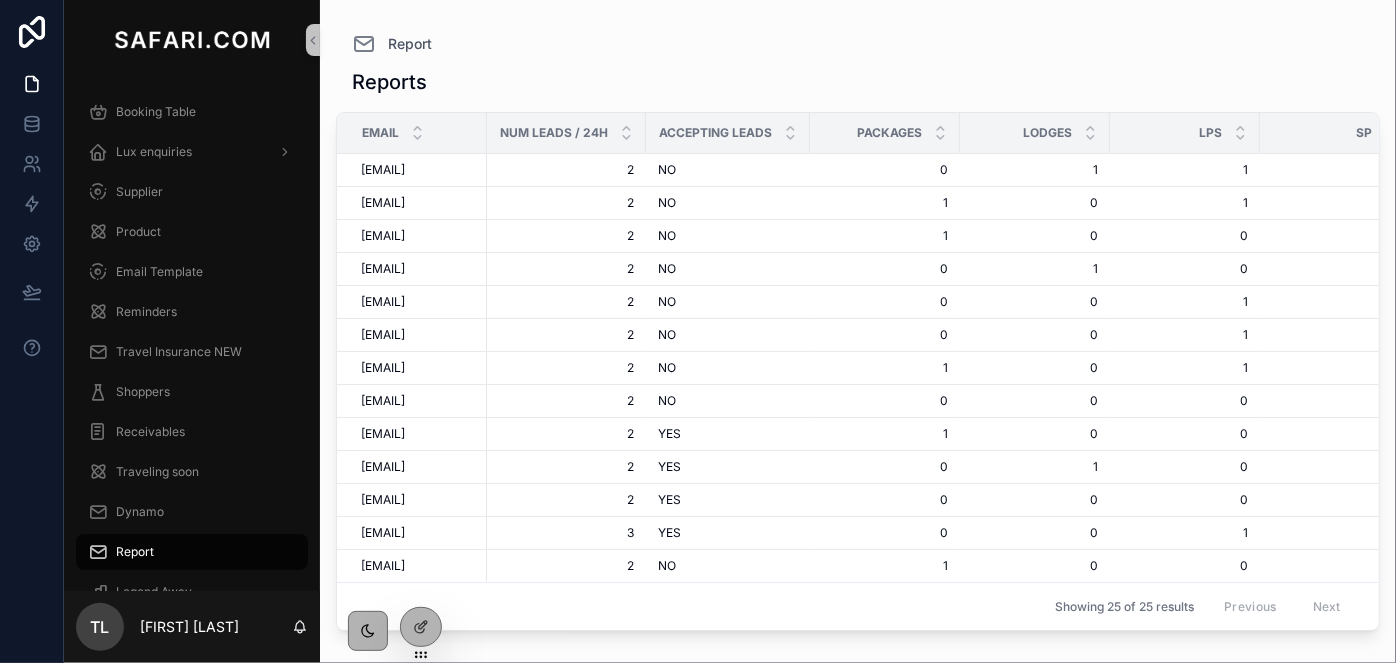 scroll, scrollTop: 786, scrollLeft: 0, axis: vertical 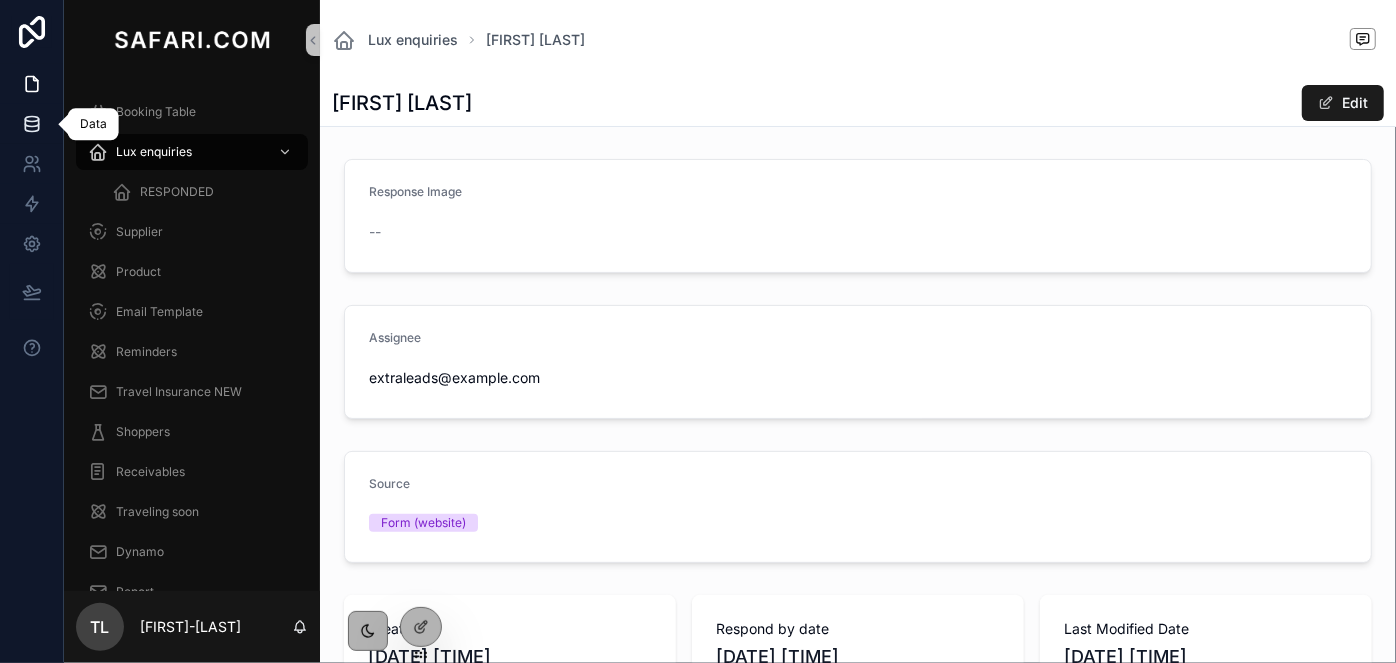 click 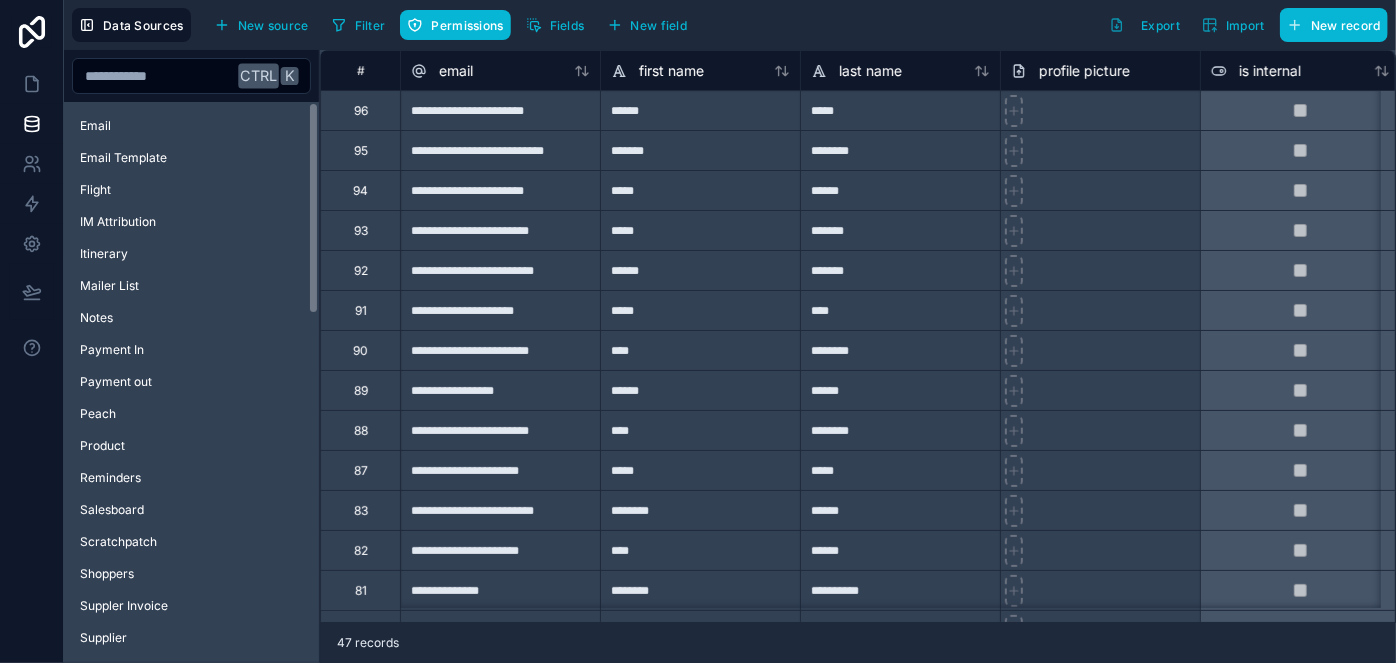click on "Affiliates Booking Booking Option Call Log Consultant enquiries Currencies Email Email Template Flight IM Attribution Itinerary Mailer List Notes Payment In Payment out Peach Product Reminders Salesboard Scratchpatch Shoppers Suppler Invoice Supplier Travel Insurance NEW Traveler TrustPilot Understand our customers Users" at bounding box center [191, 362] 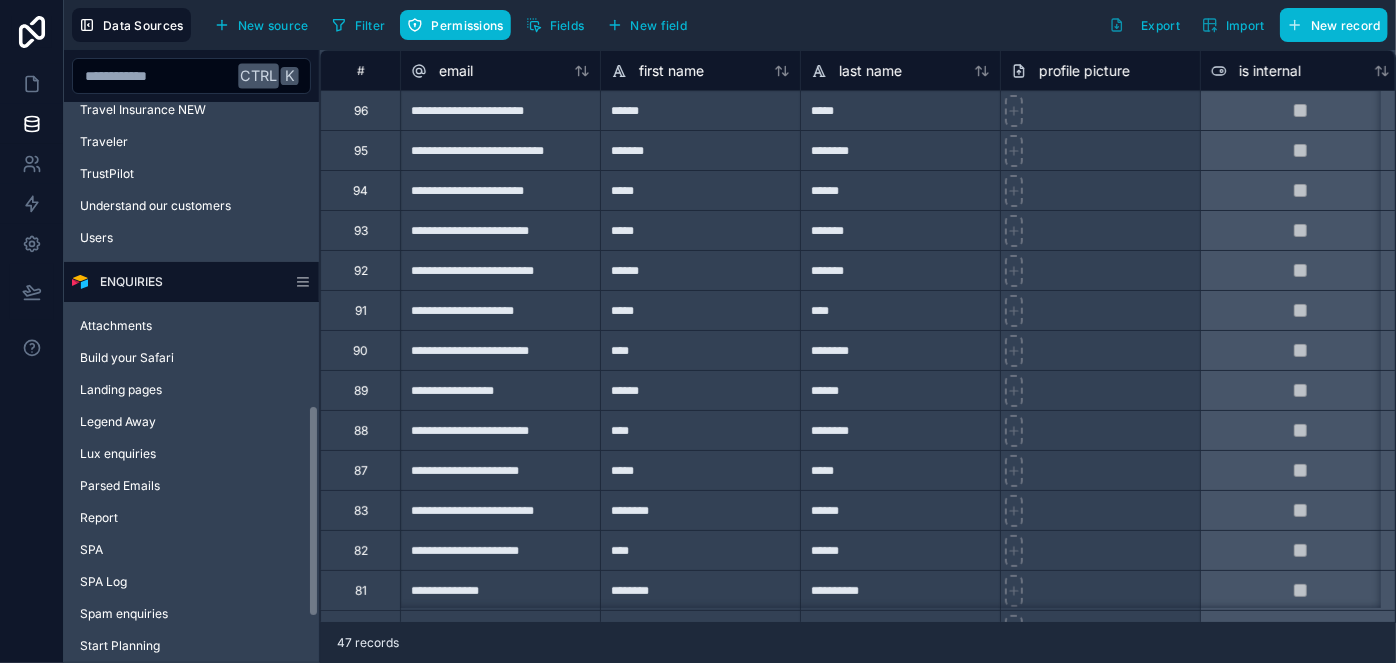click on "ENQUIRIES Attachments Build your Safari Landing pages Legend Away Lux enquiries Parsed Emails Report SPA SPA Log Spam enquiries Start Planning Understand our customers" at bounding box center [191, 478] 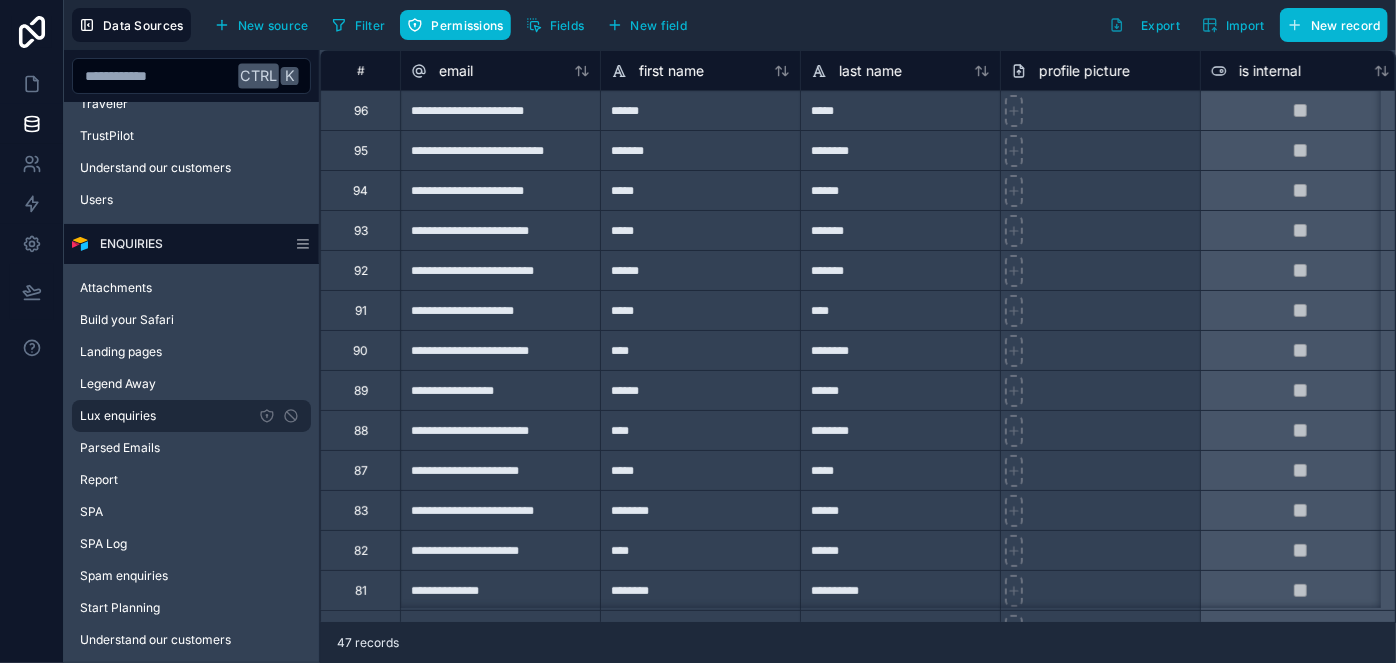 click on "Lux enquiries" at bounding box center (191, 416) 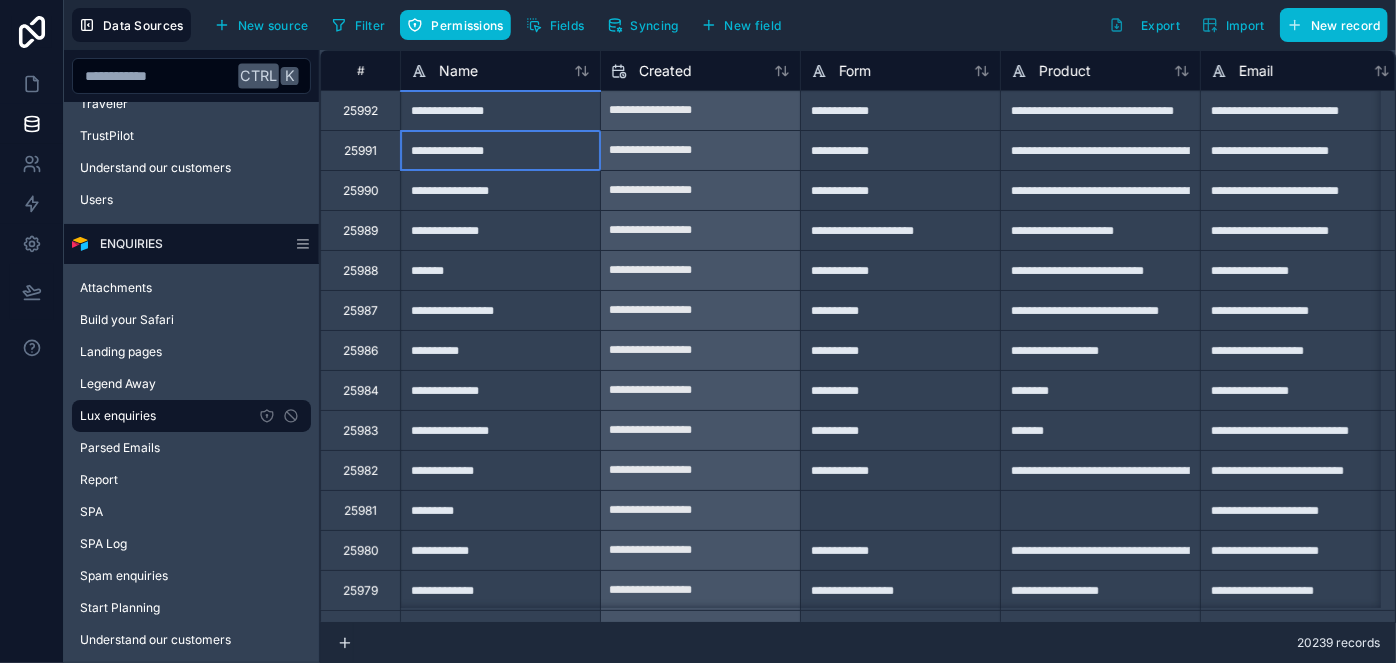 click on "**********" at bounding box center (500, 150) 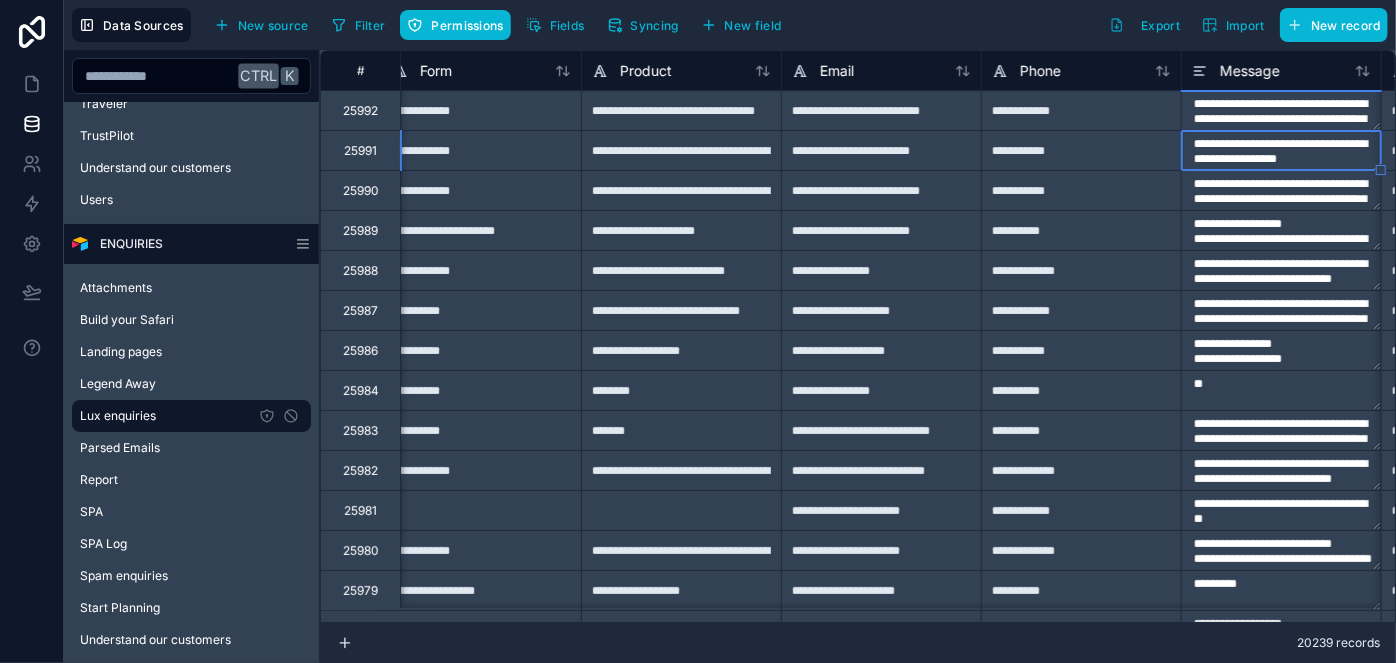 type on "**********" 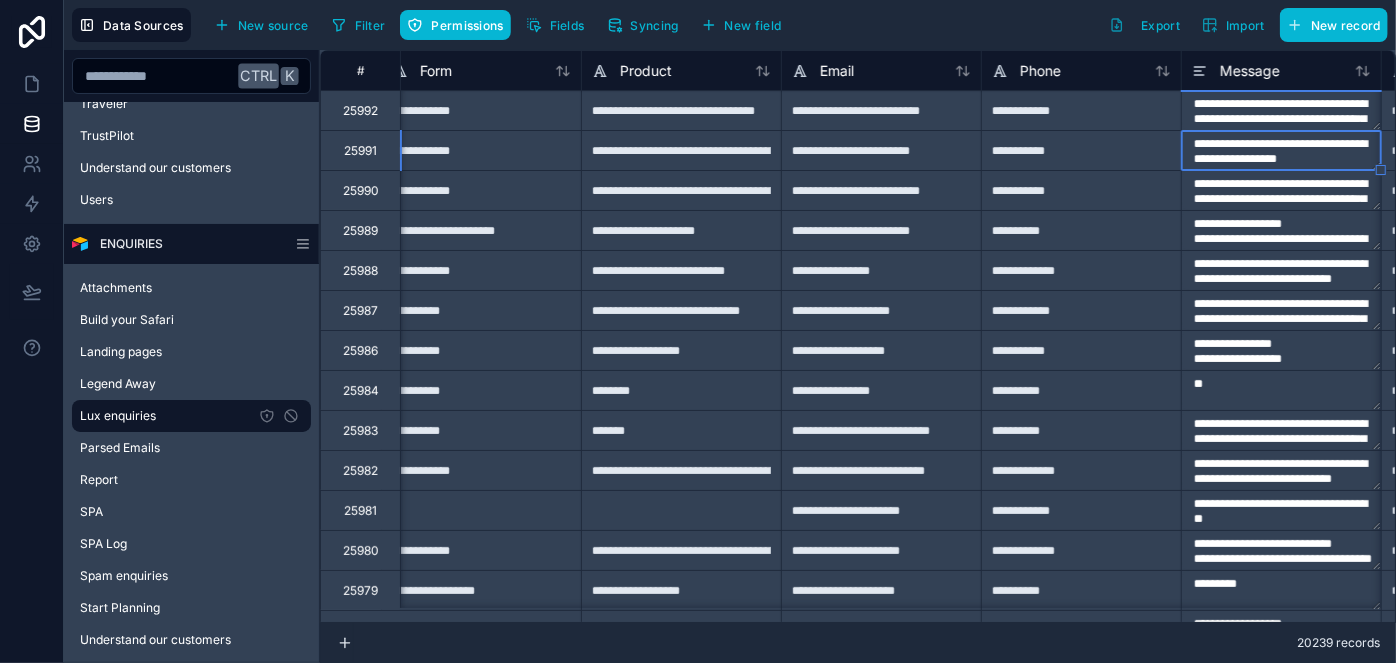 type on "**********" 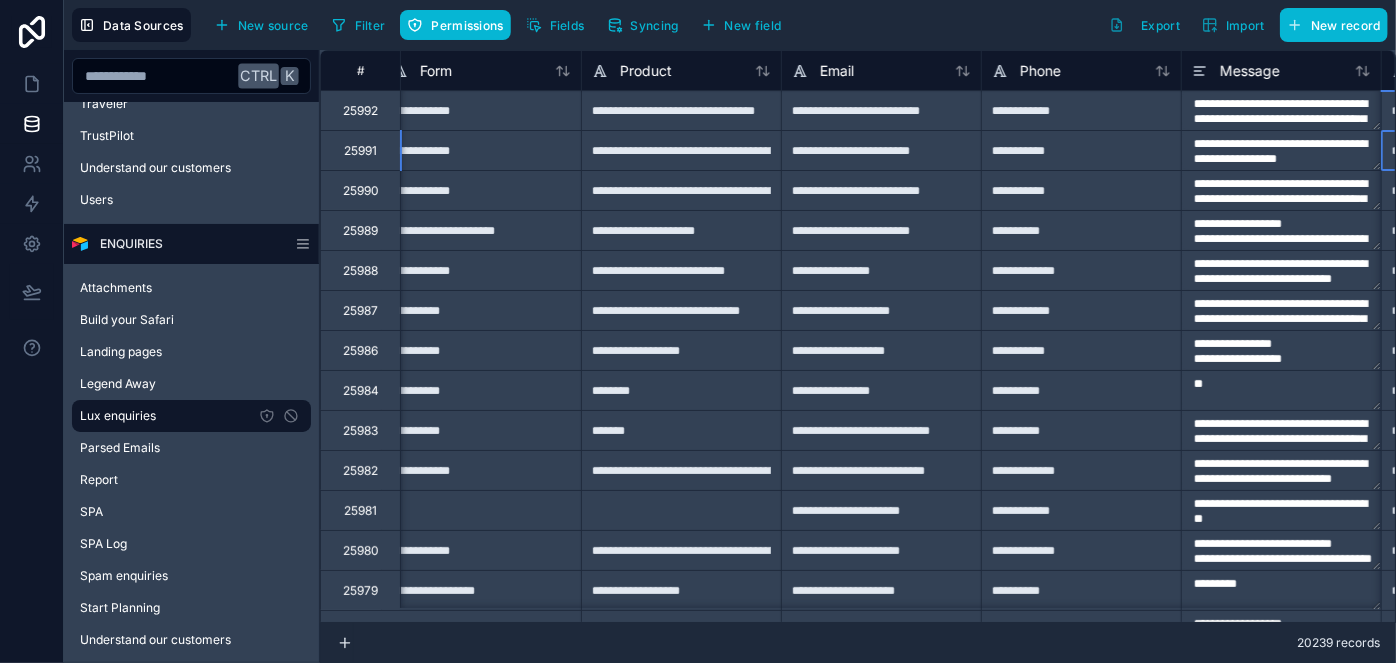 scroll, scrollTop: 0, scrollLeft: 619, axis: horizontal 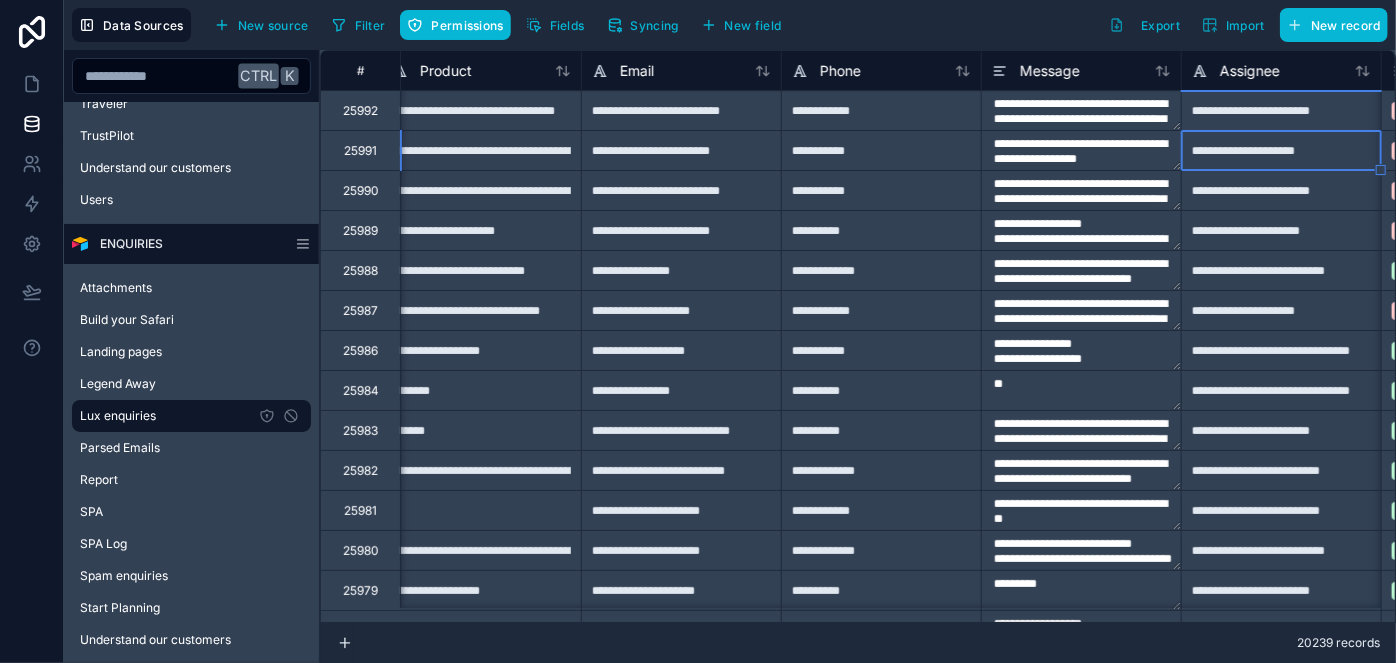 type on "**********" 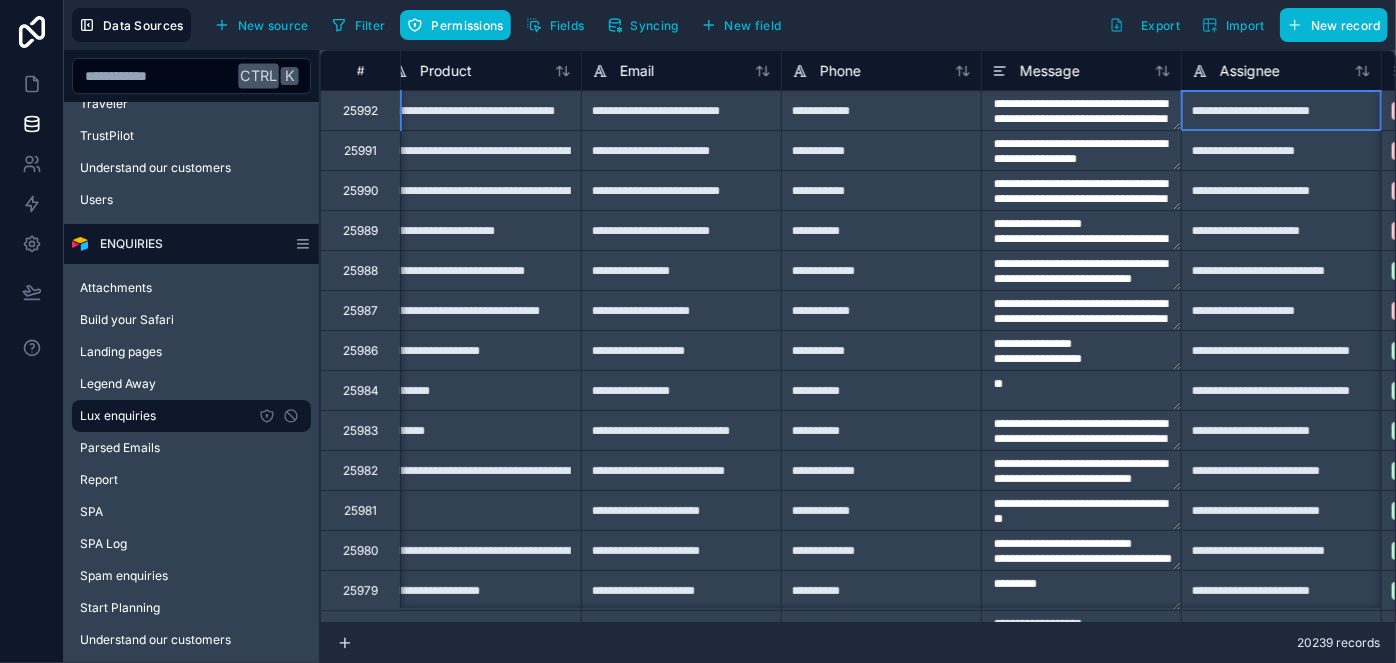 click on "**********" at bounding box center [1281, 110] 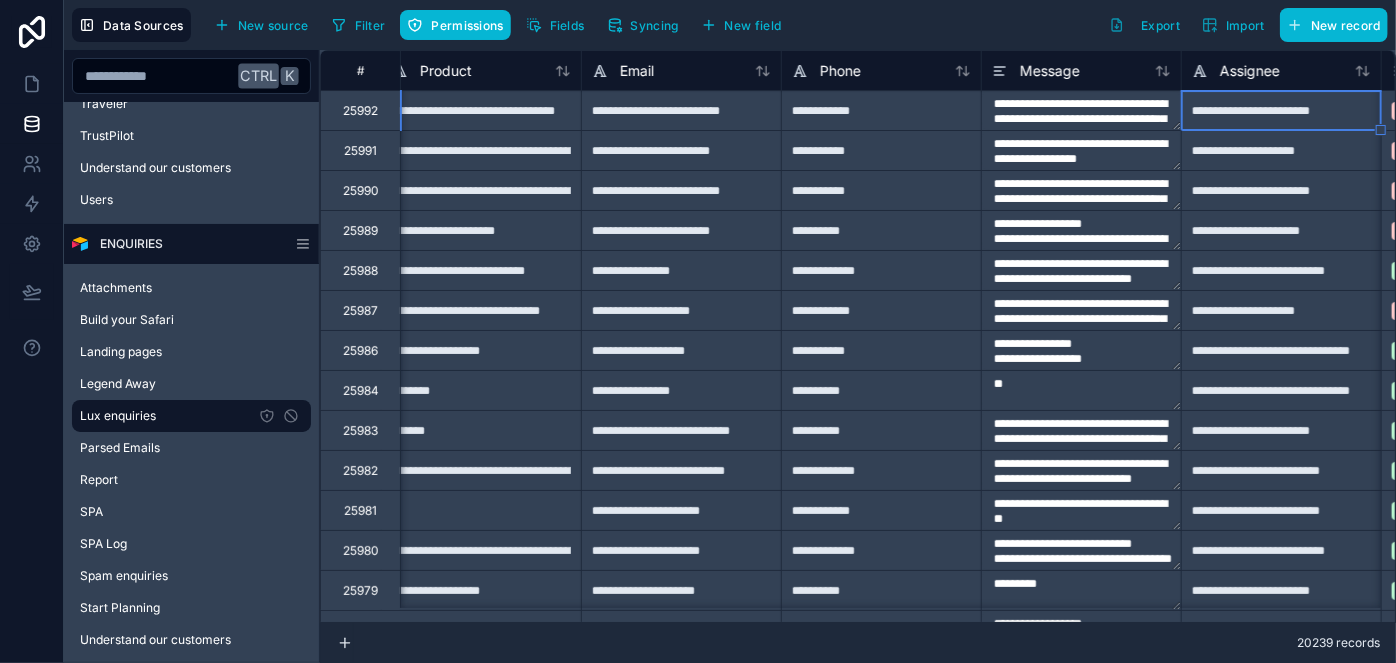 type on "**********" 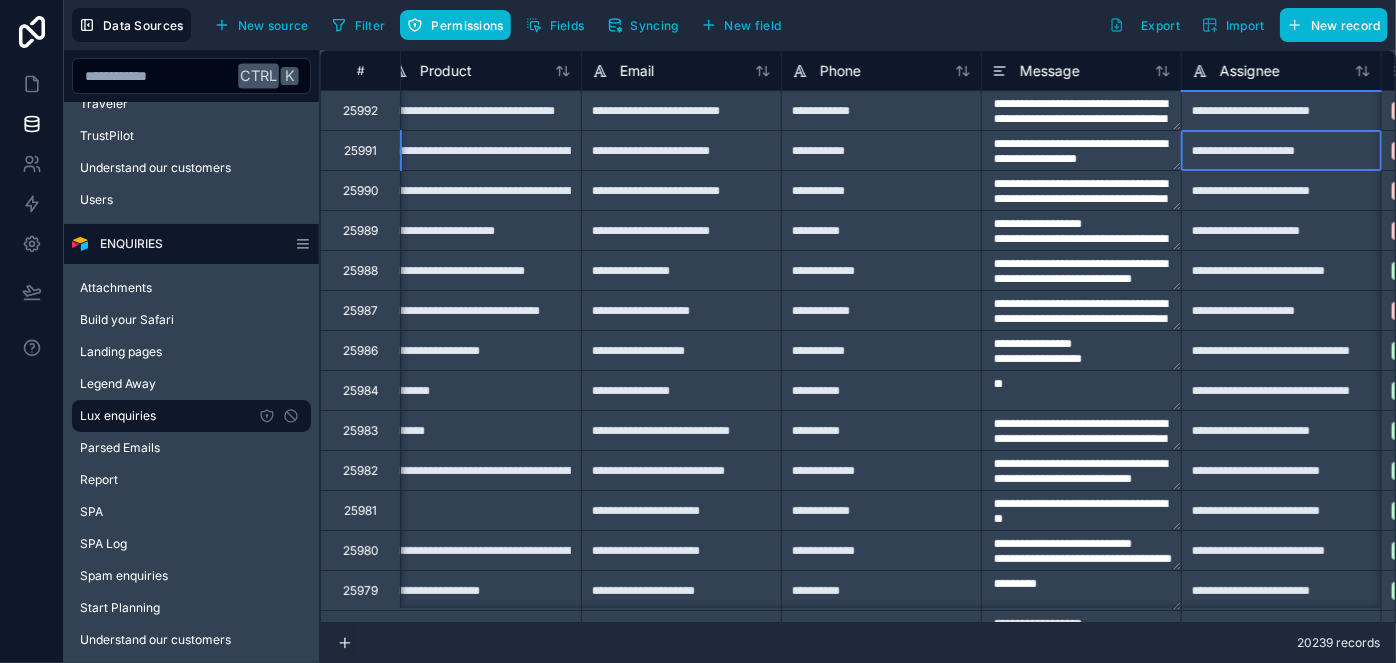 click on "**********" at bounding box center [1281, 150] 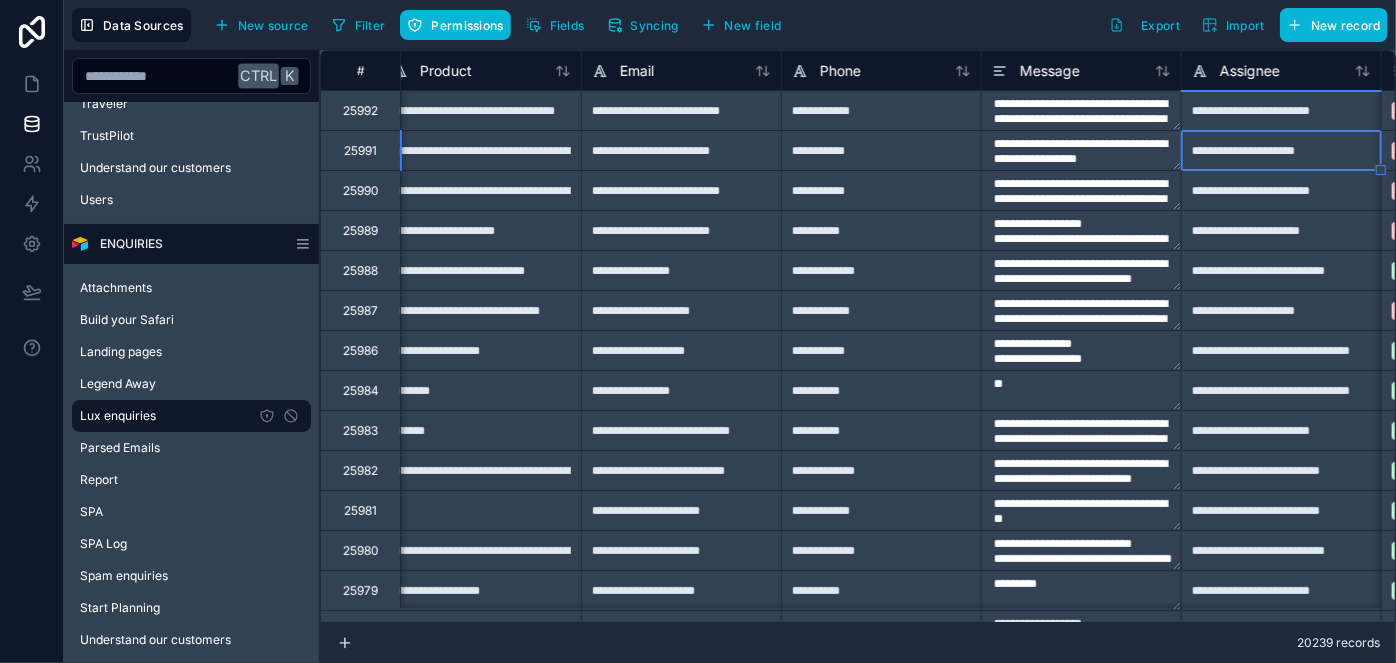 type on "**********" 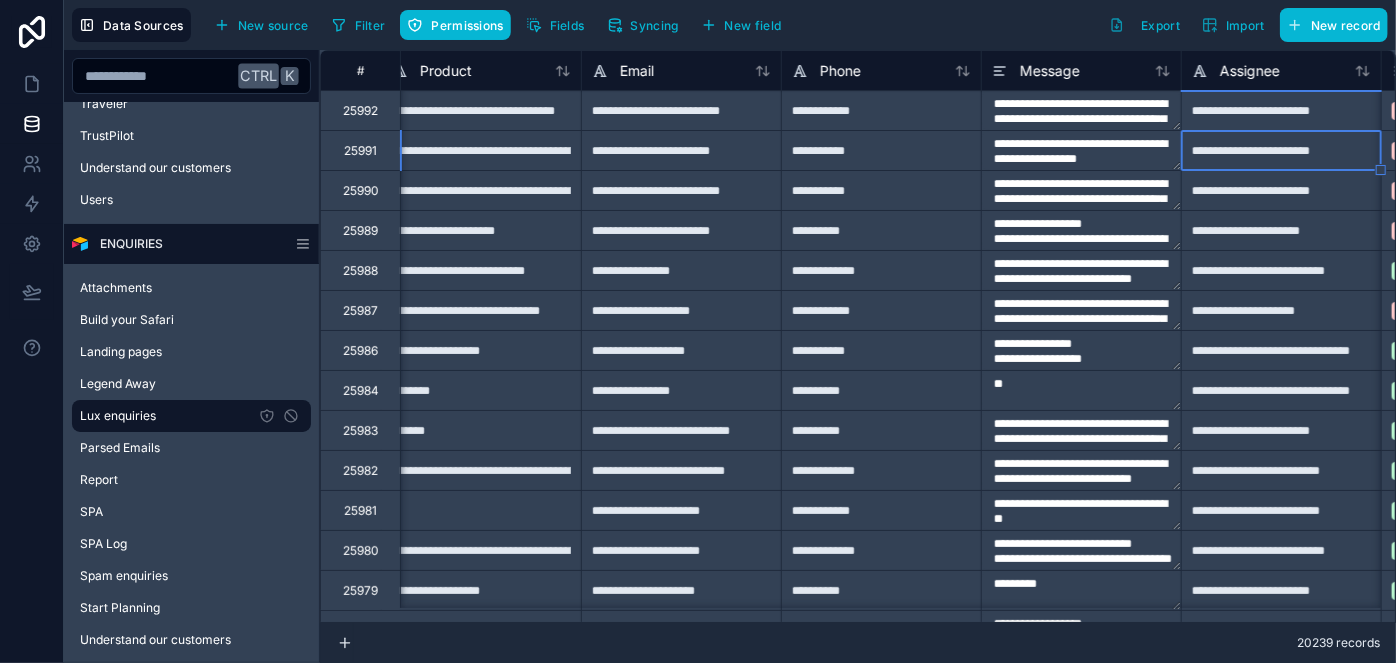 type on "**********" 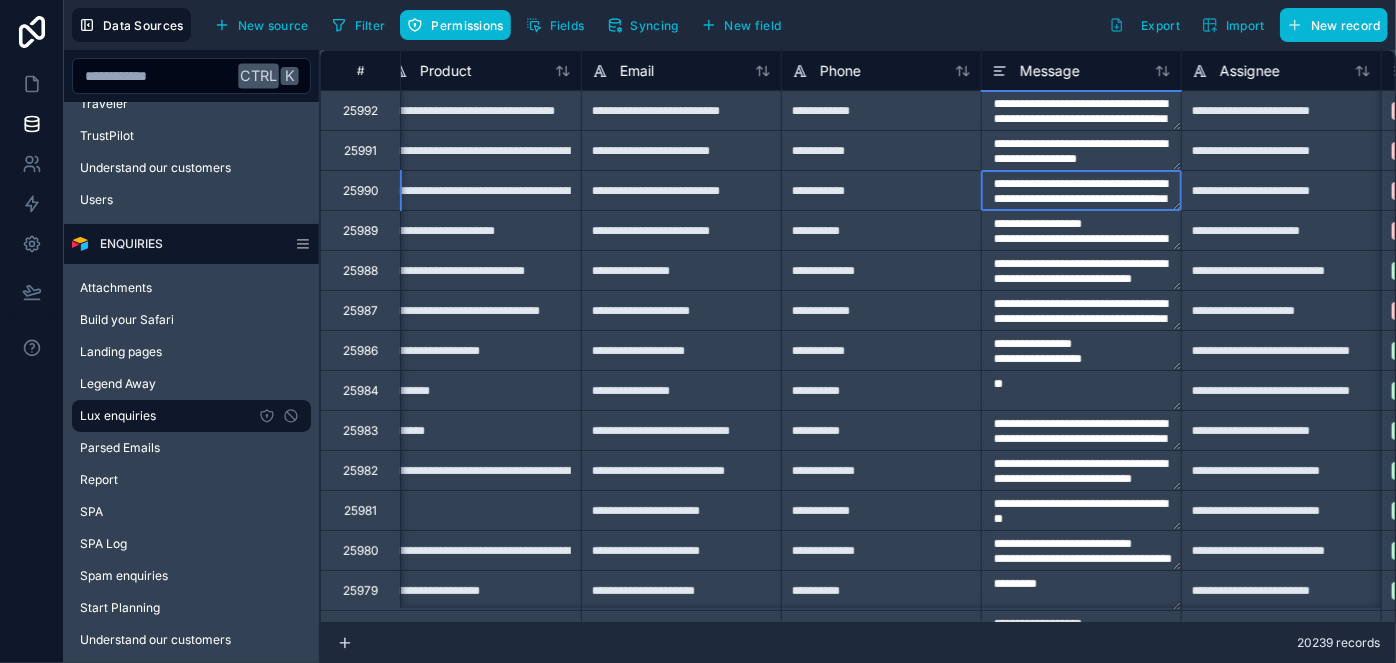 click on "**********" at bounding box center (1081, 190) 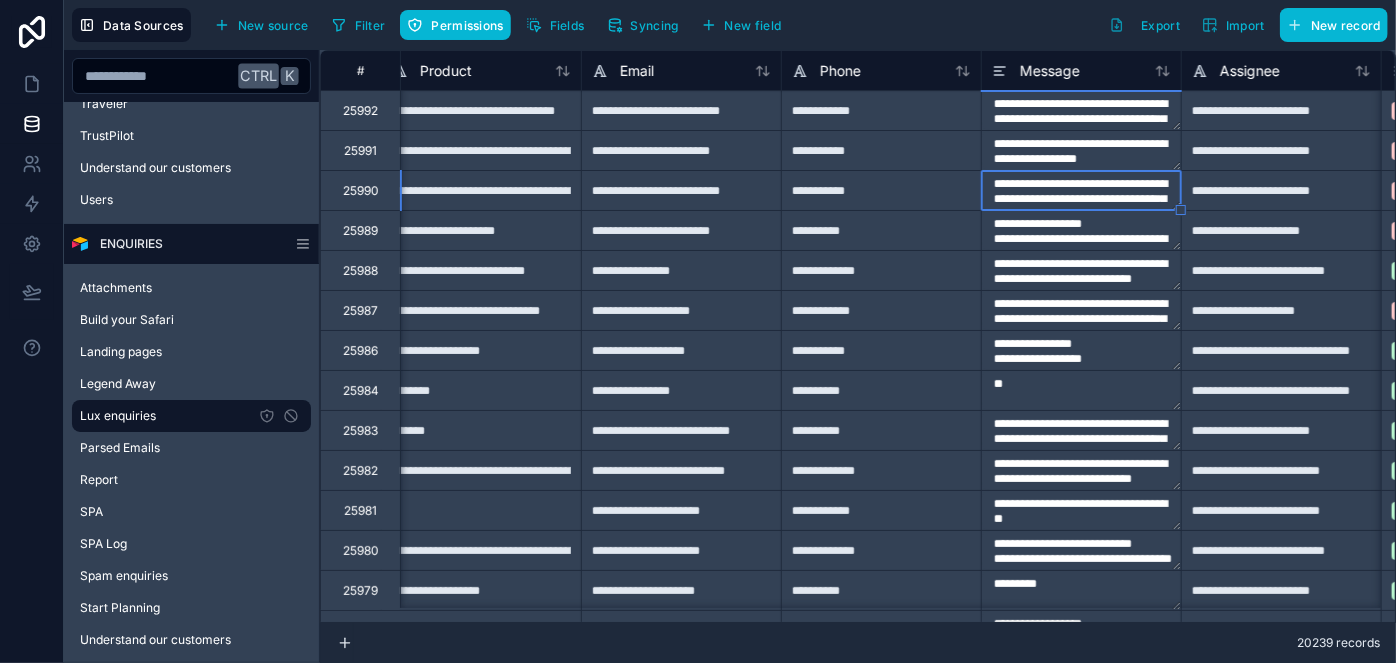type on "**********" 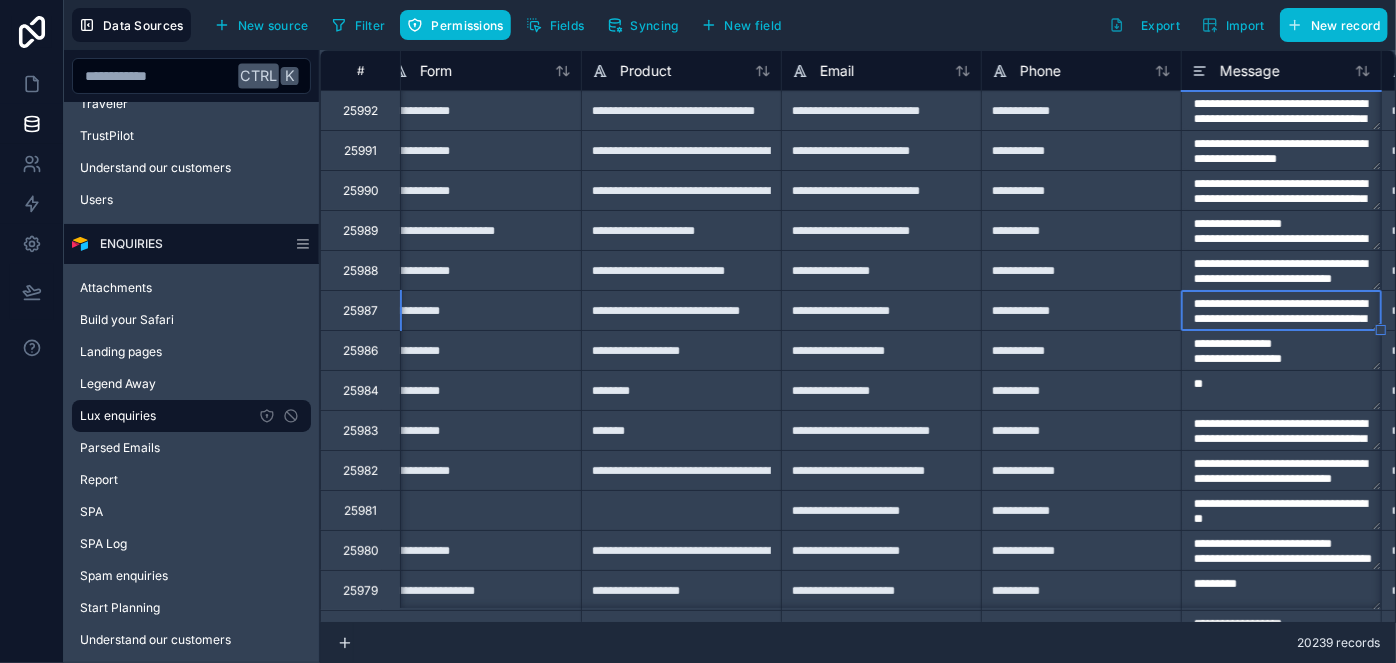 scroll, scrollTop: 0, scrollLeft: 619, axis: horizontal 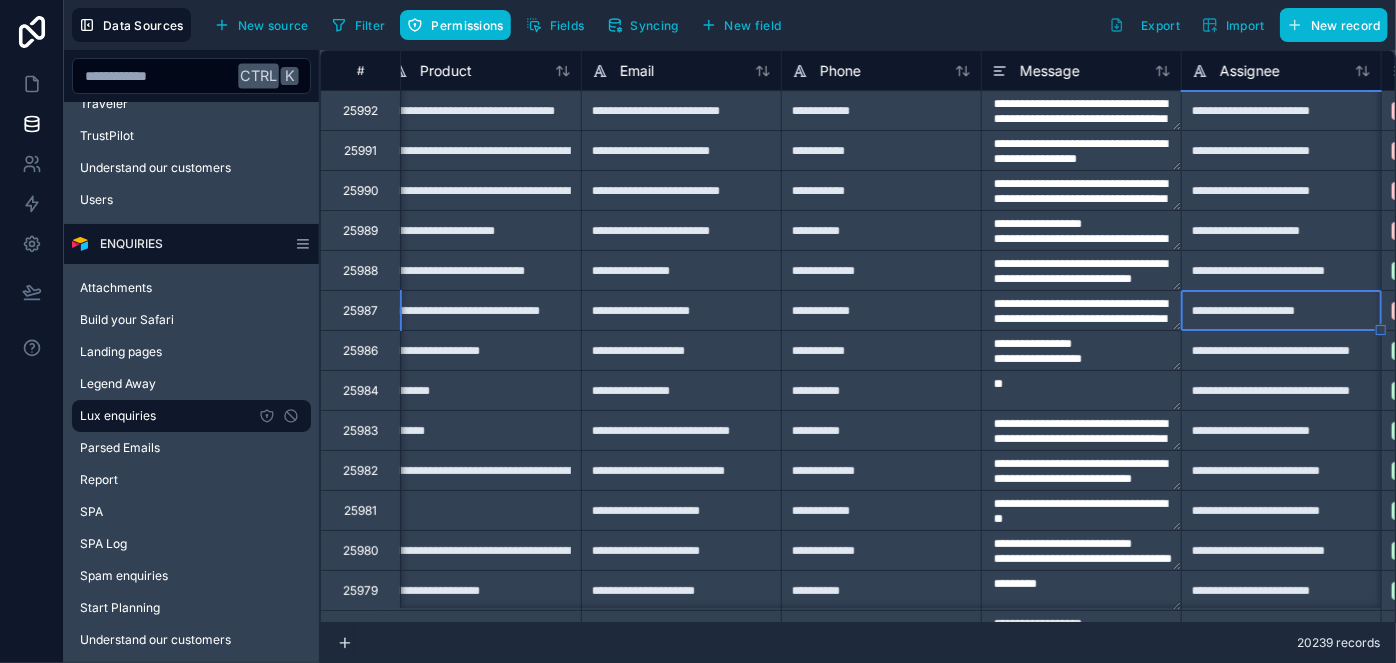 type on "**********" 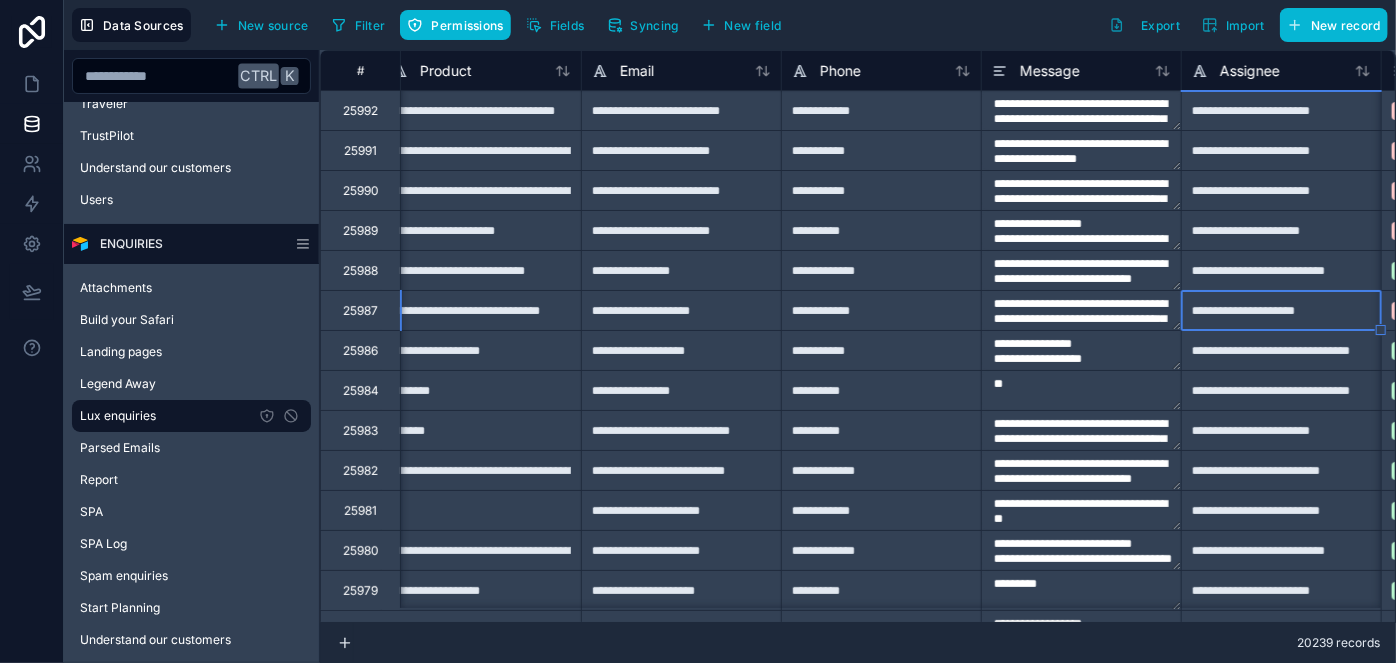 type on "**********" 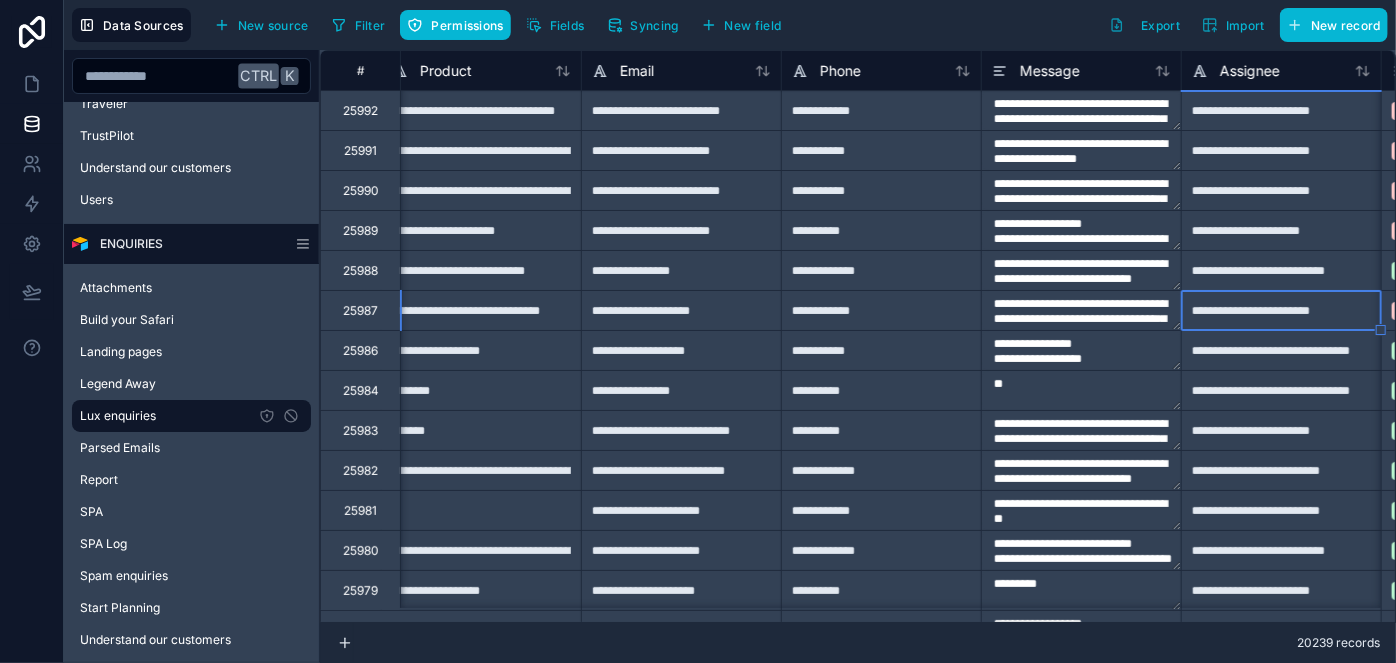 type on "**********" 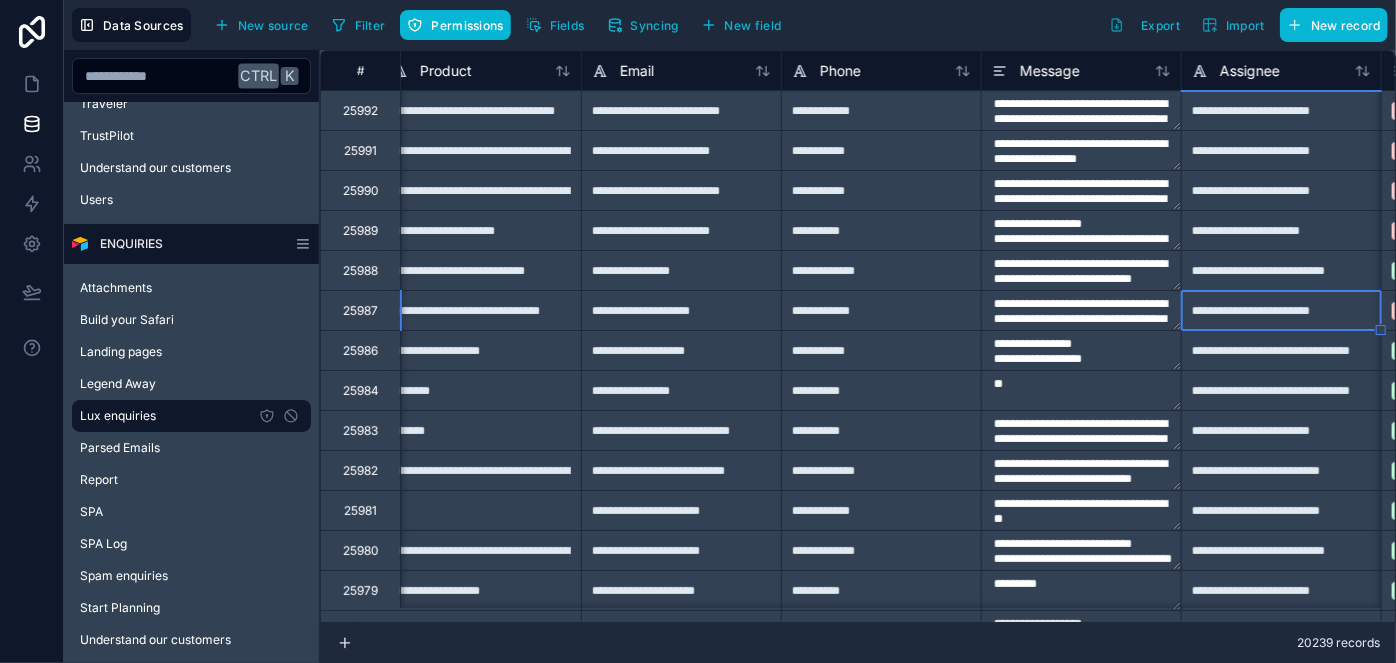 type on "**********" 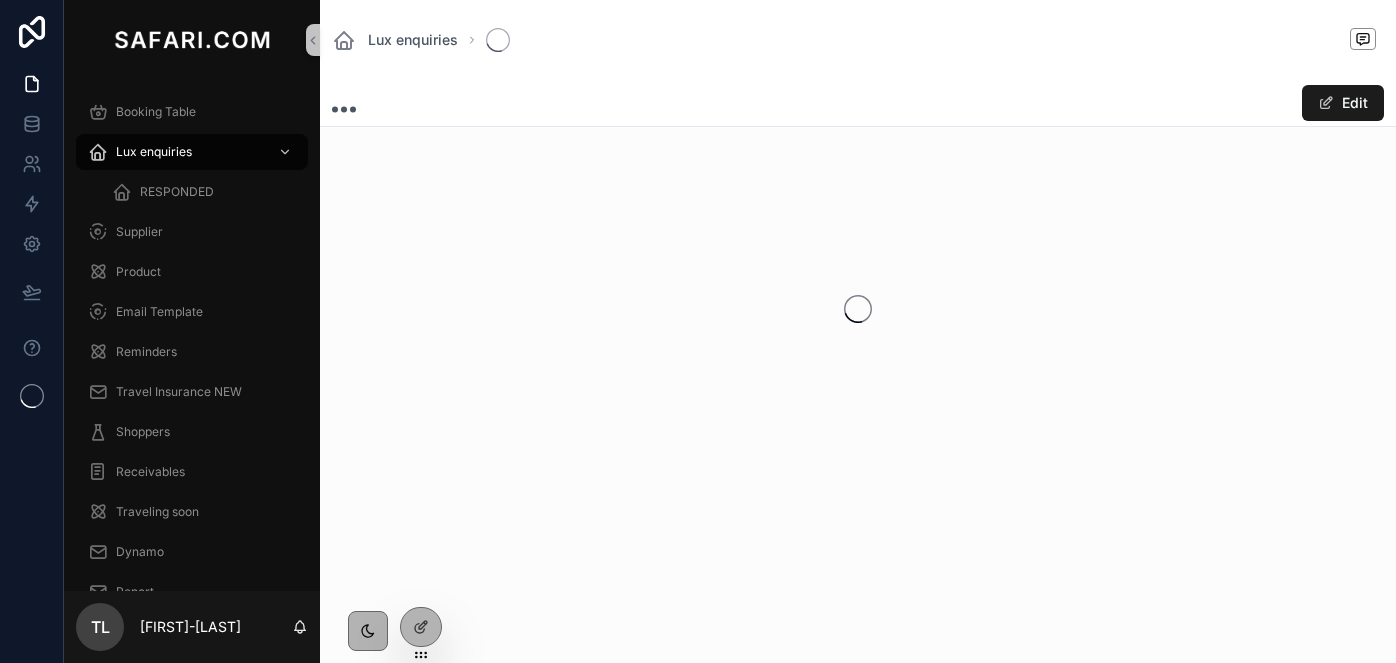 scroll, scrollTop: 0, scrollLeft: 0, axis: both 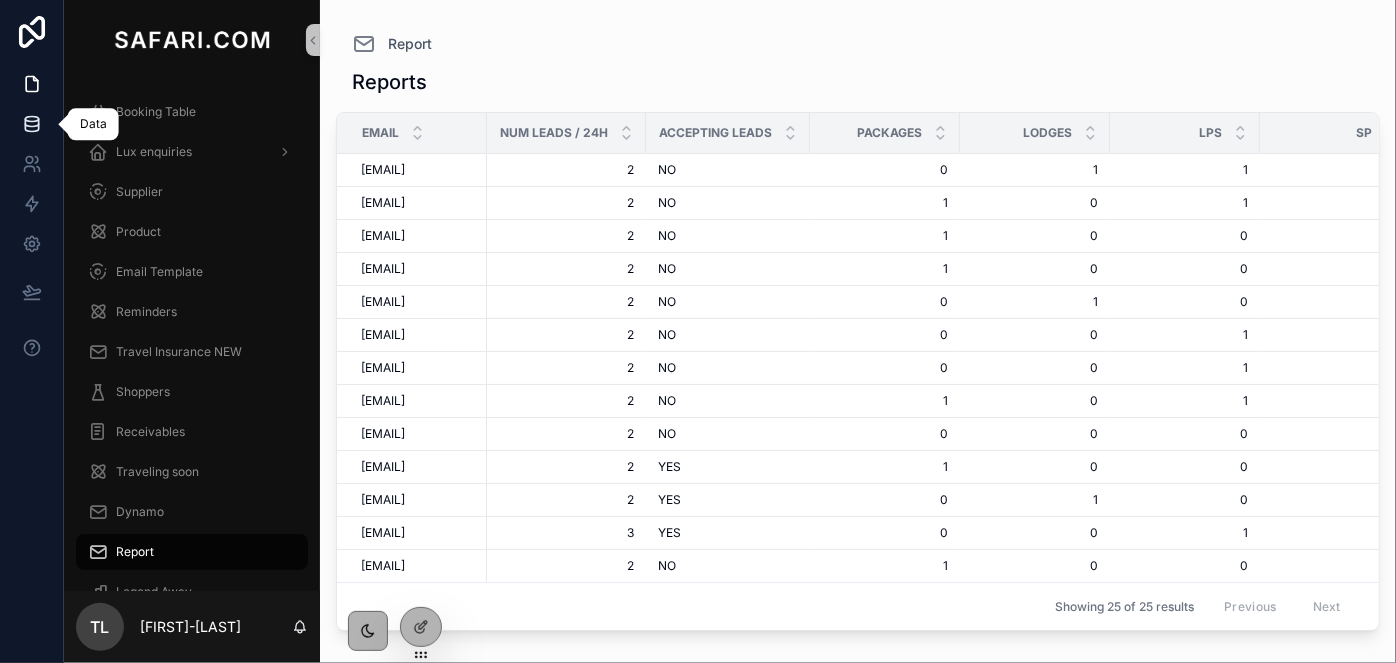 click 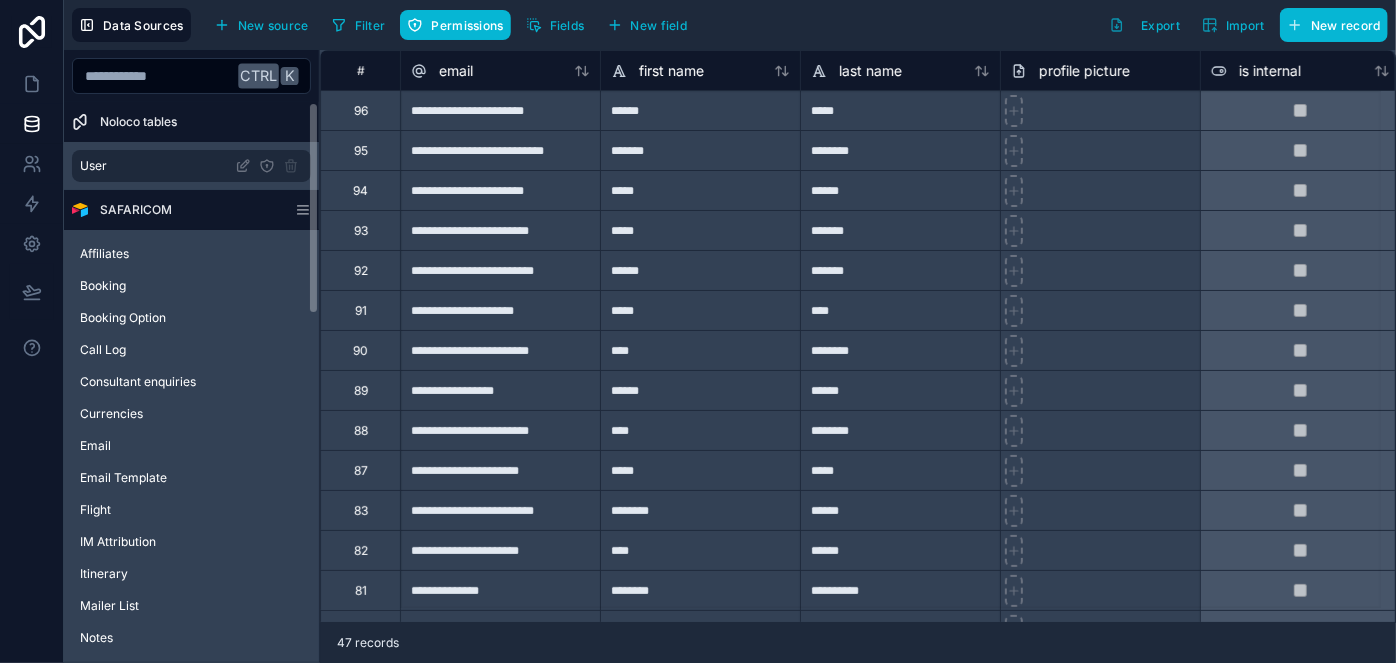 click on "User" at bounding box center (191, 166) 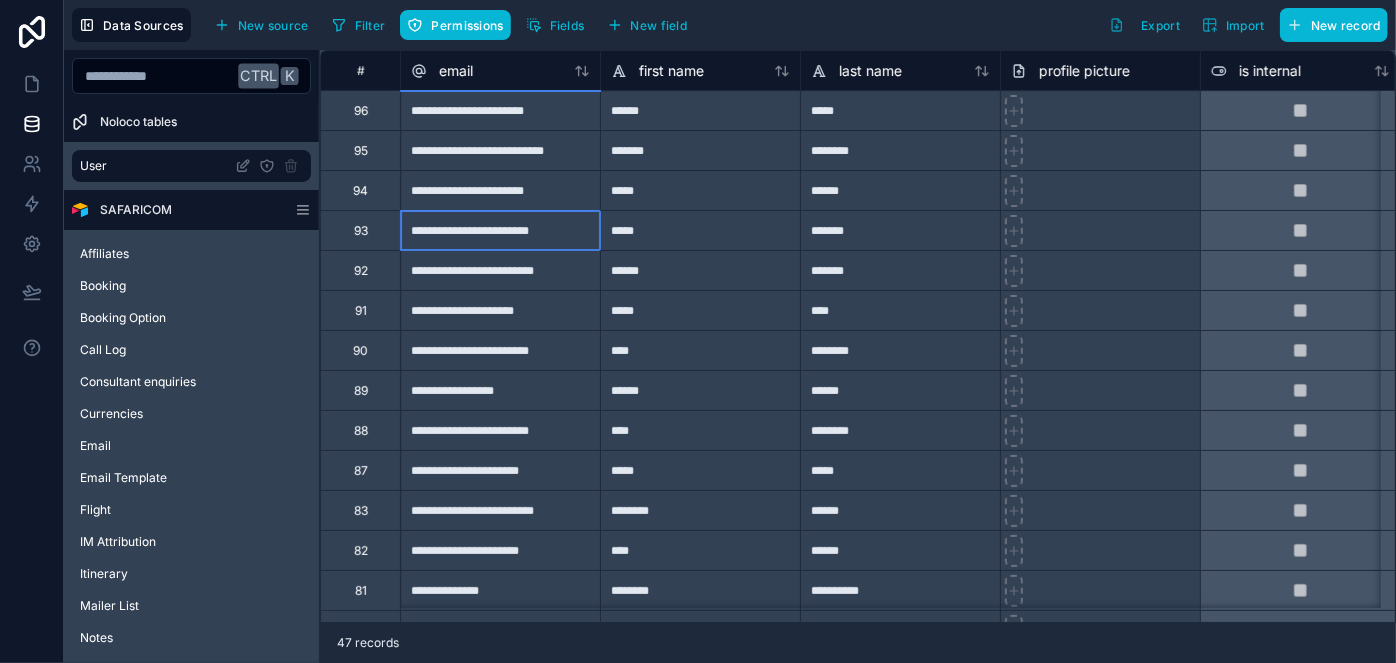 click on "**********" at bounding box center [500, 230] 